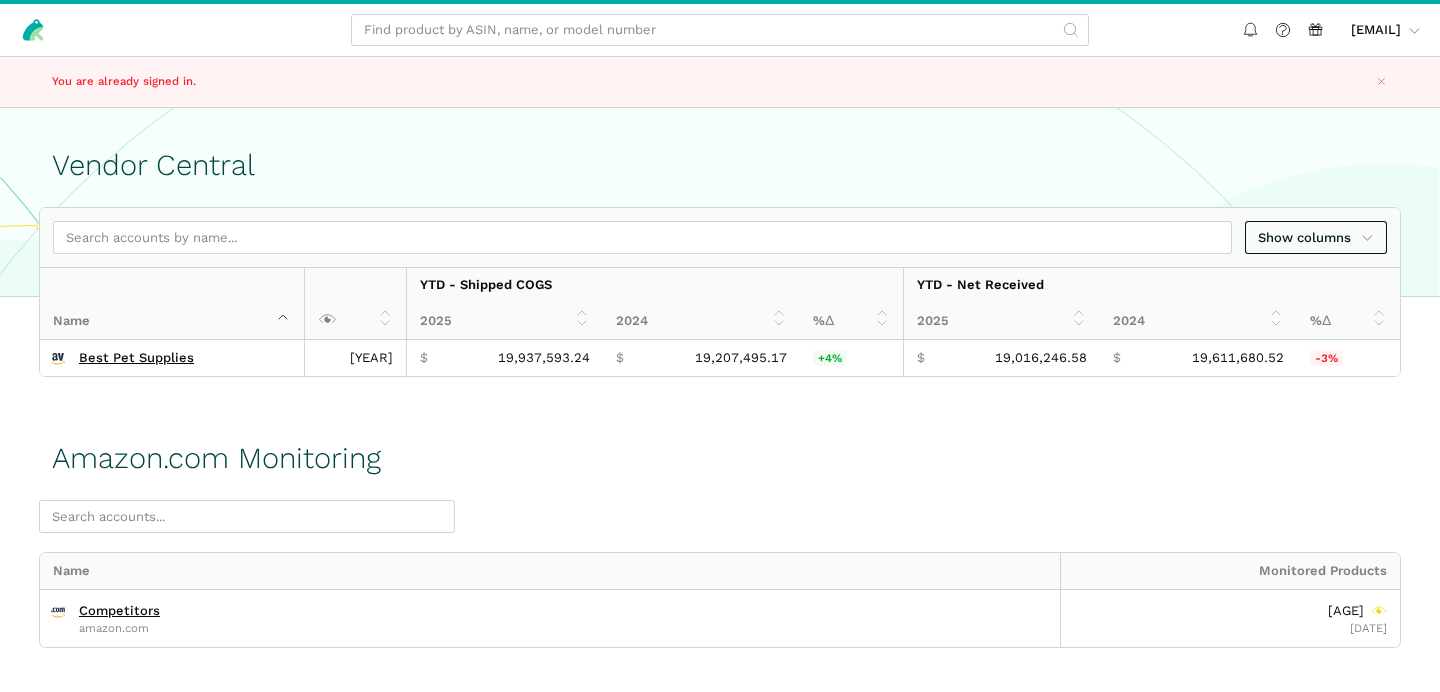 scroll, scrollTop: 0, scrollLeft: 0, axis: both 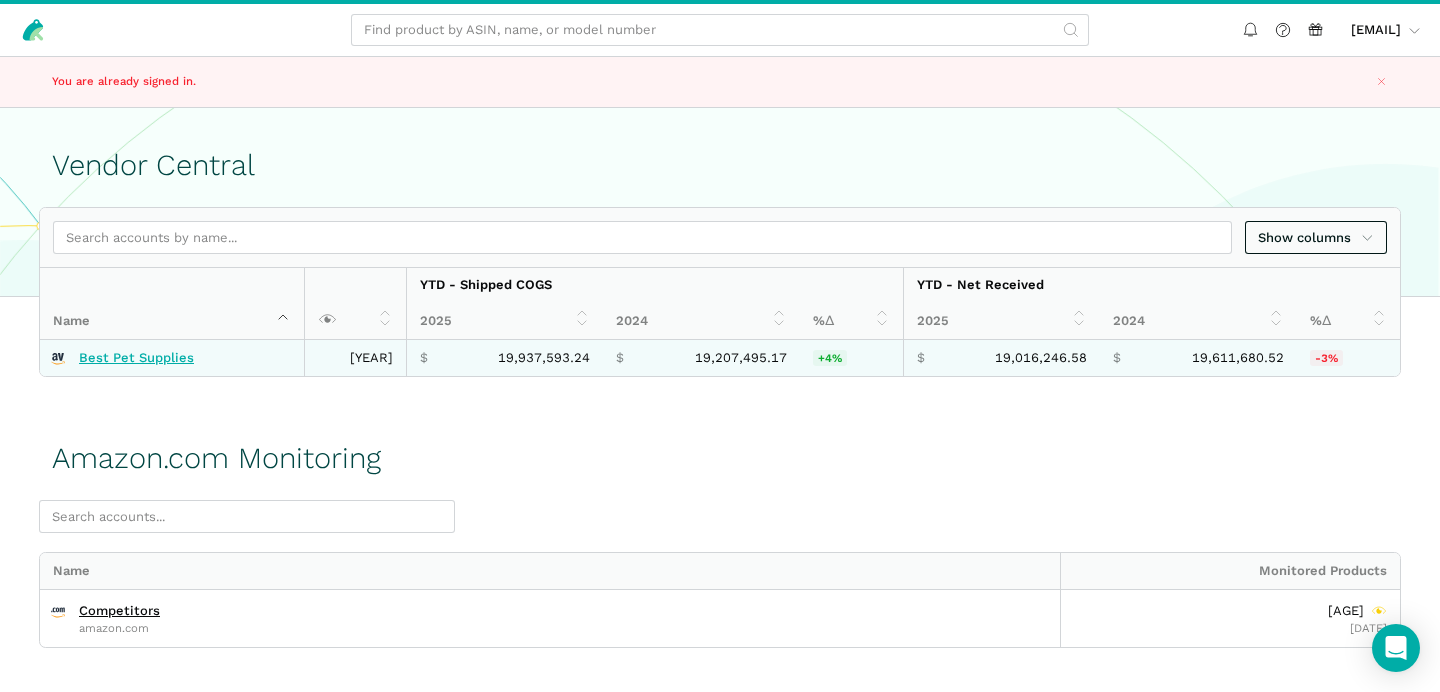 click on "Best Pet Supplies" at bounding box center [136, 358] 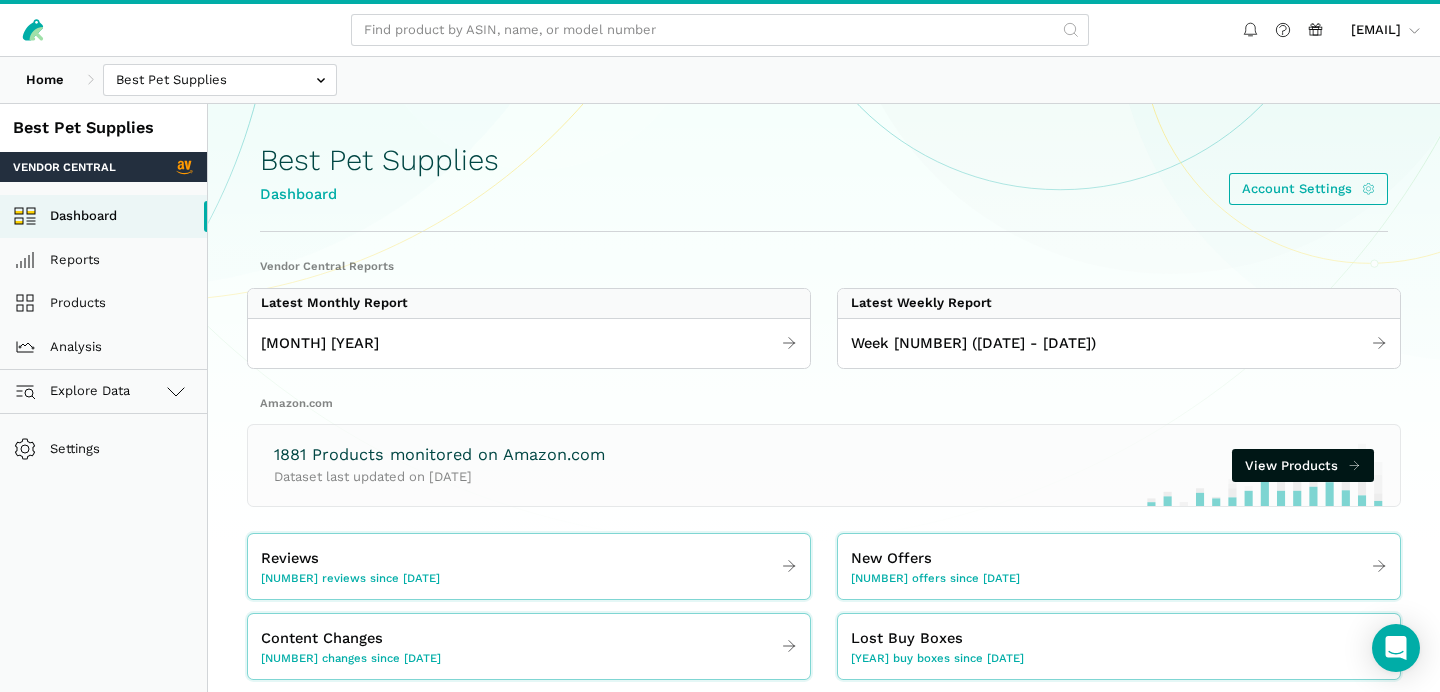 scroll, scrollTop: 0, scrollLeft: 0, axis: both 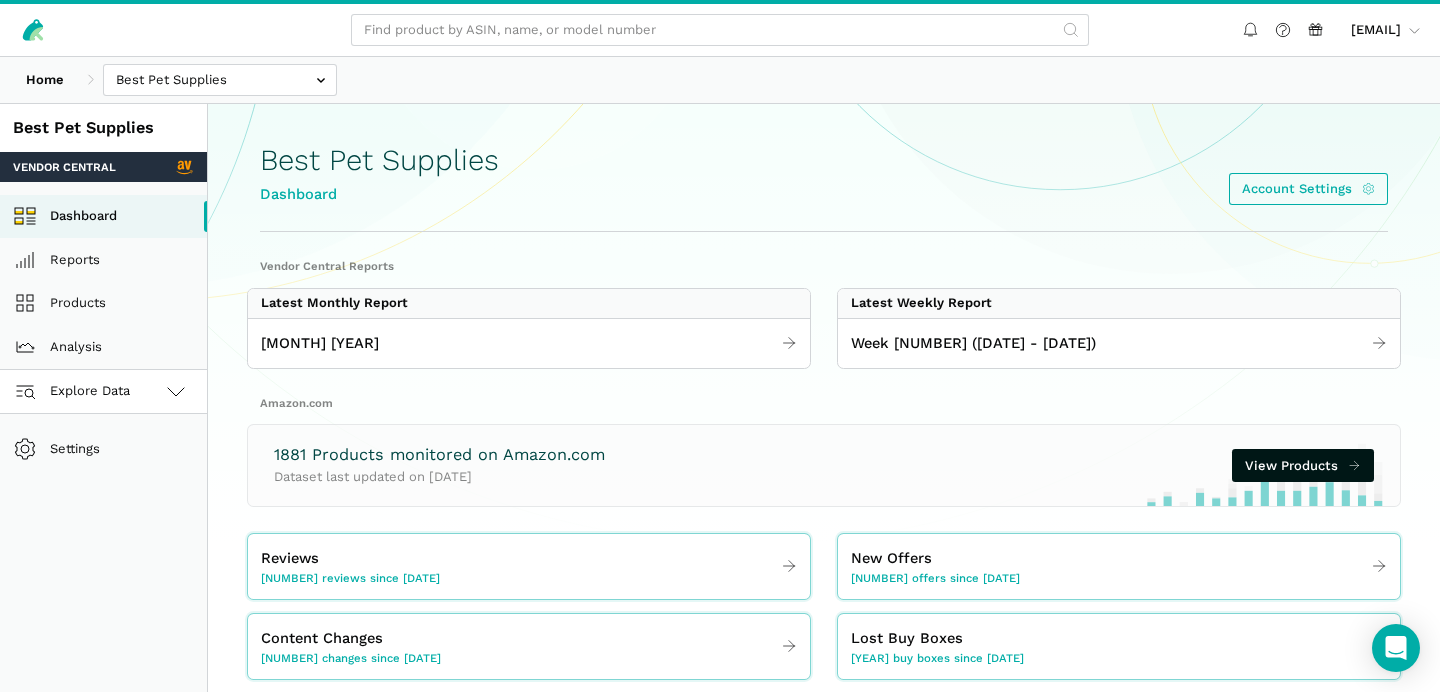click on "Explore Data" at bounding box center (103, 392) 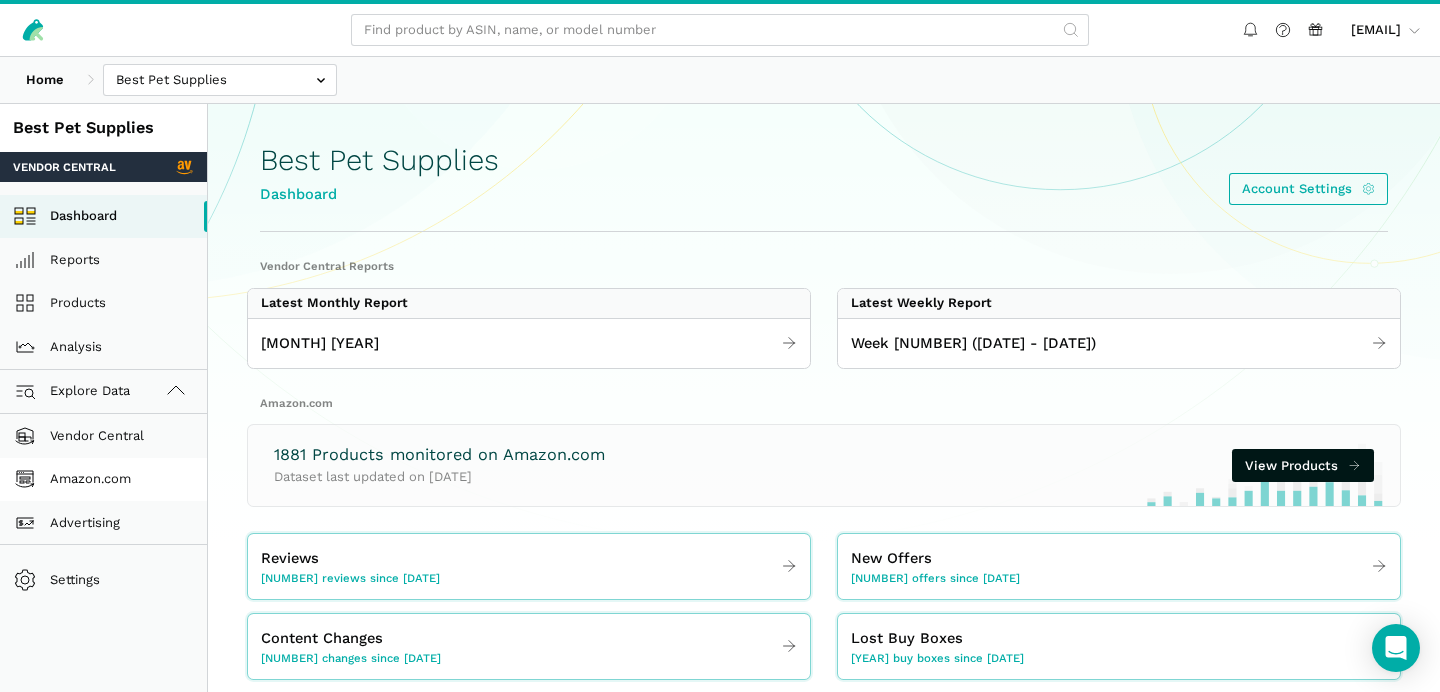 click on "Amazon.com" at bounding box center (103, 480) 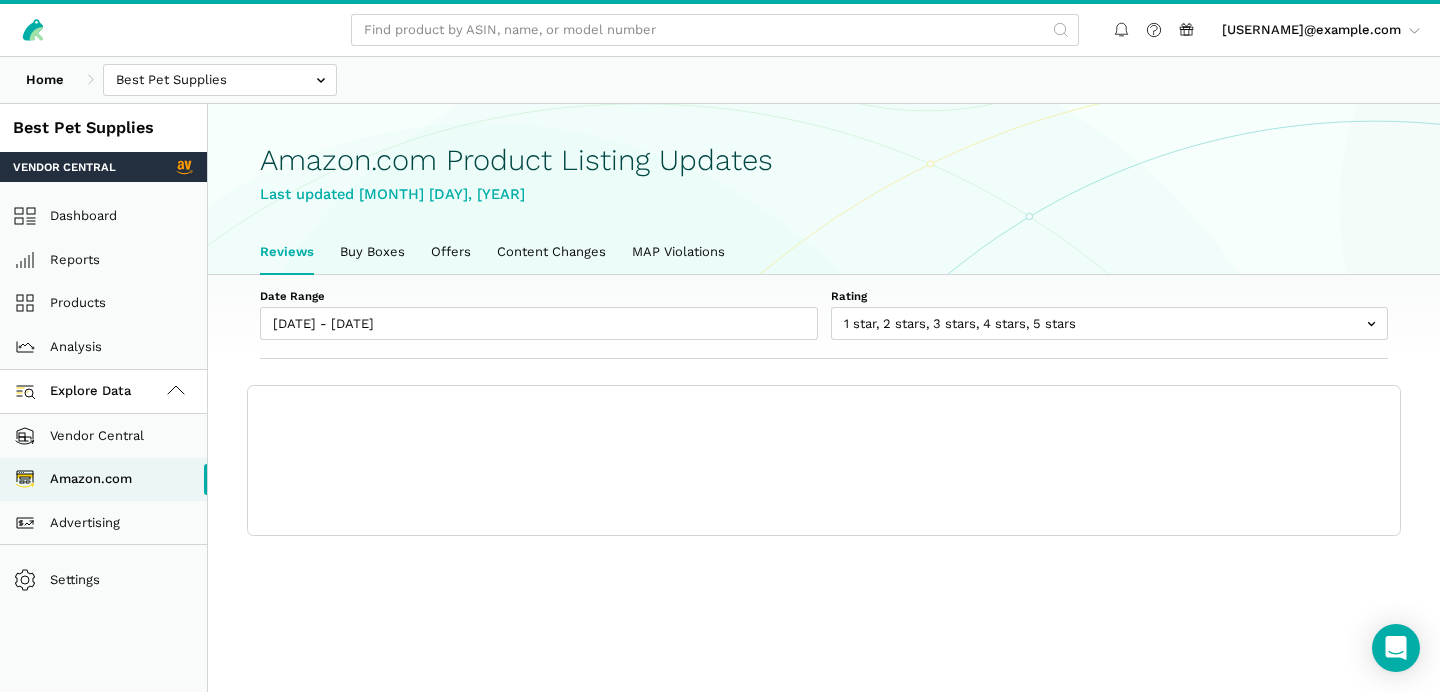 scroll, scrollTop: 0, scrollLeft: 0, axis: both 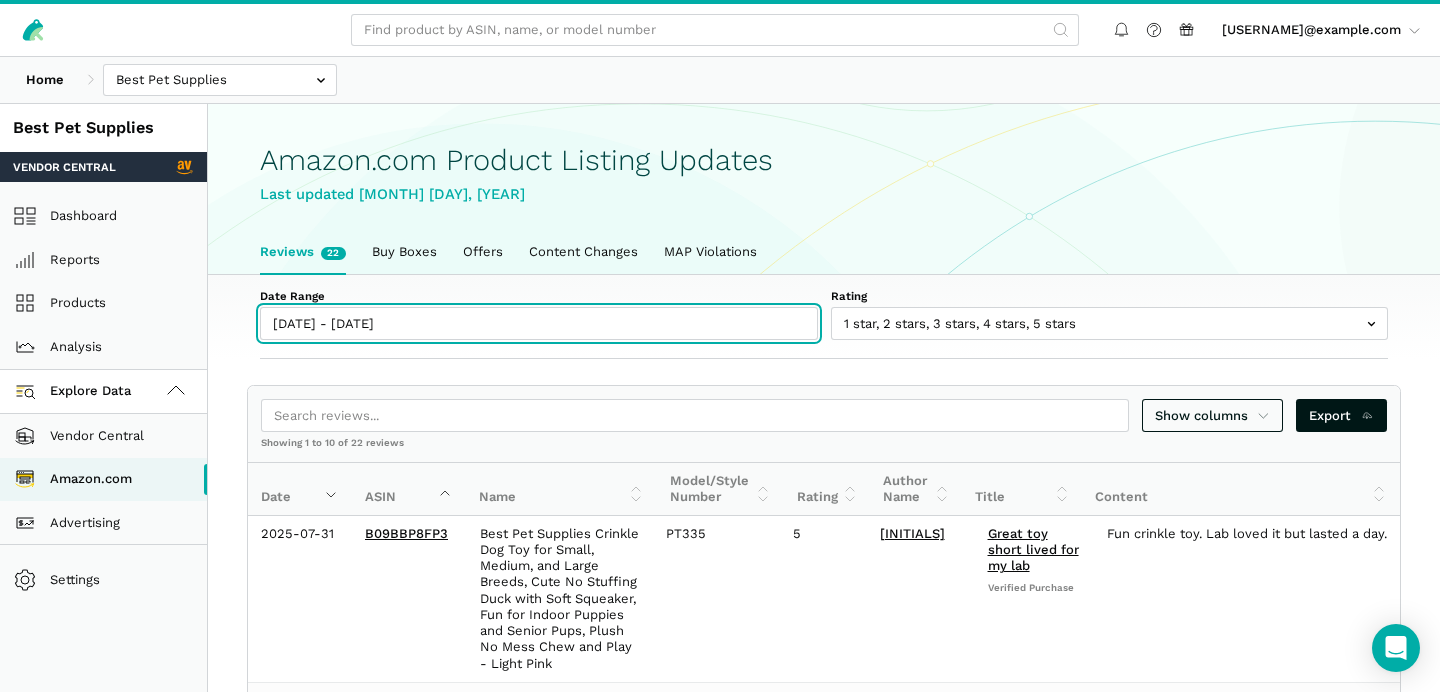 click on "[DATE] - [DATE]" at bounding box center (539, 323) 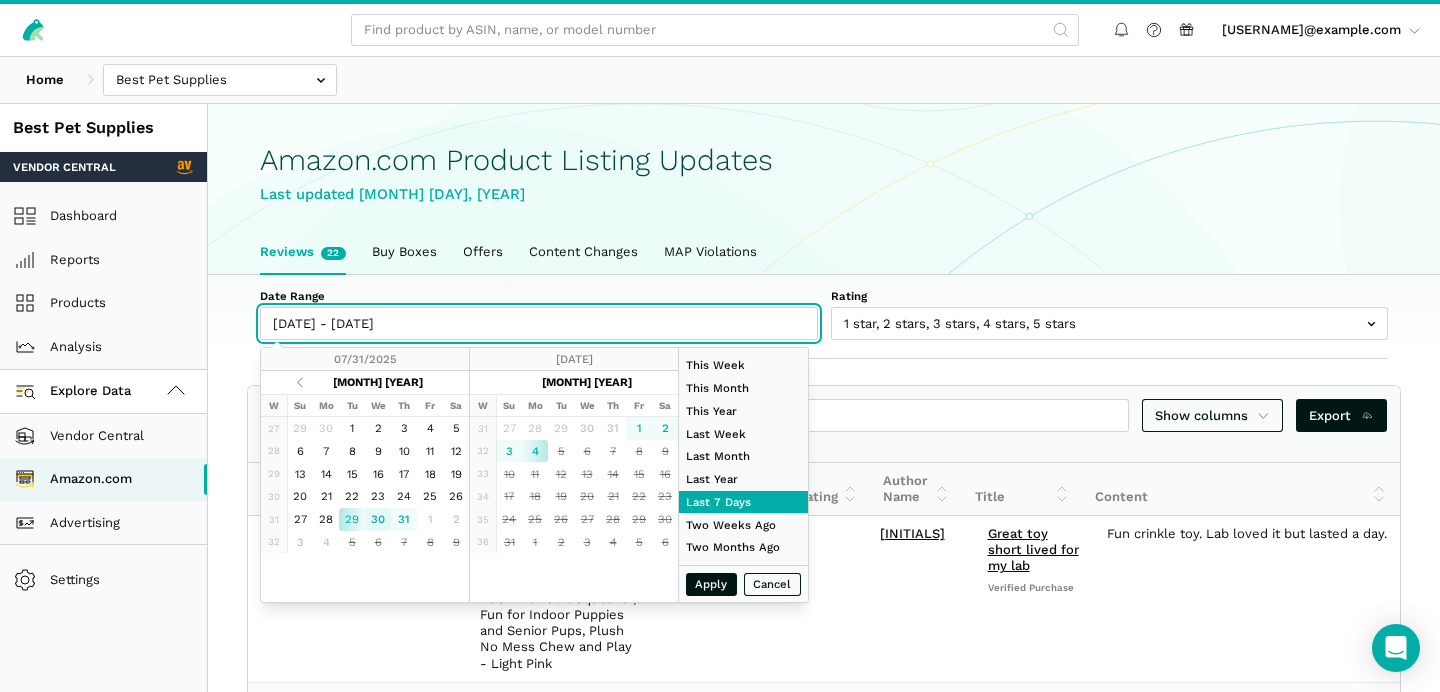 type on "[DATE]" 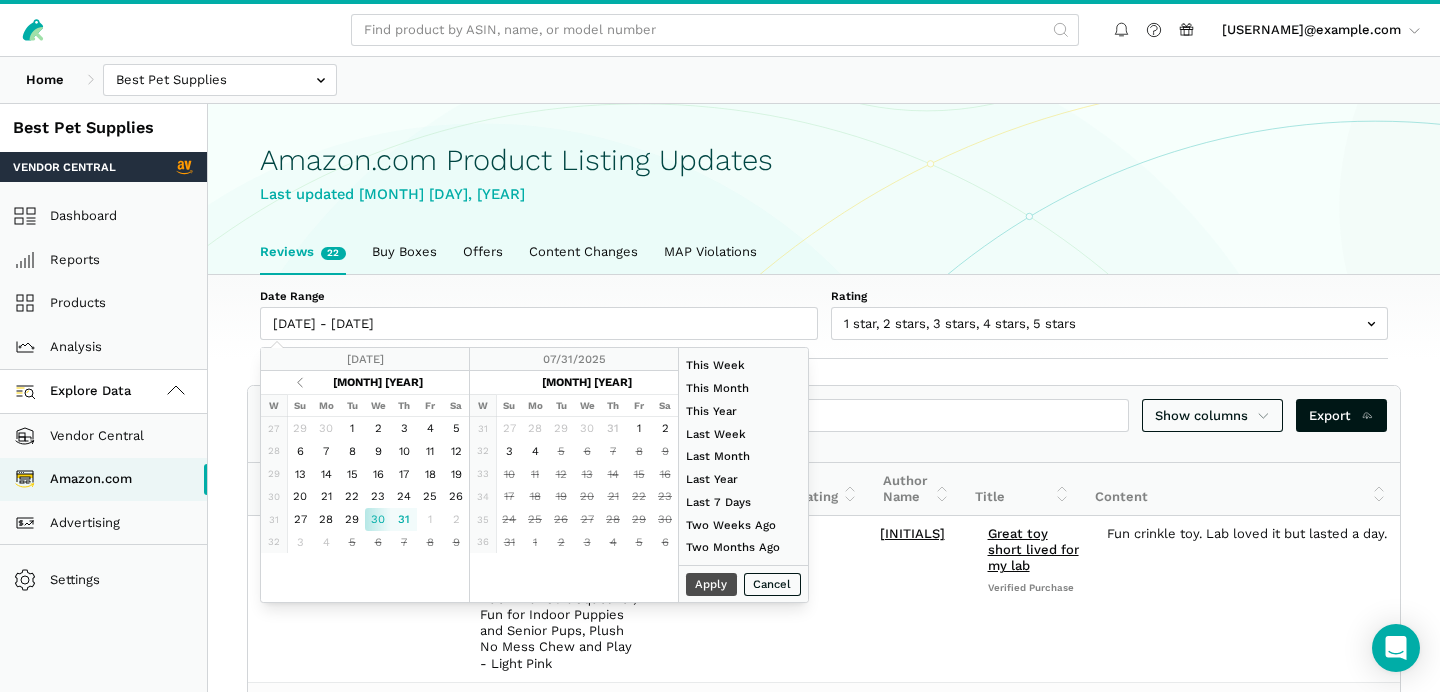 type on "[DATE]" 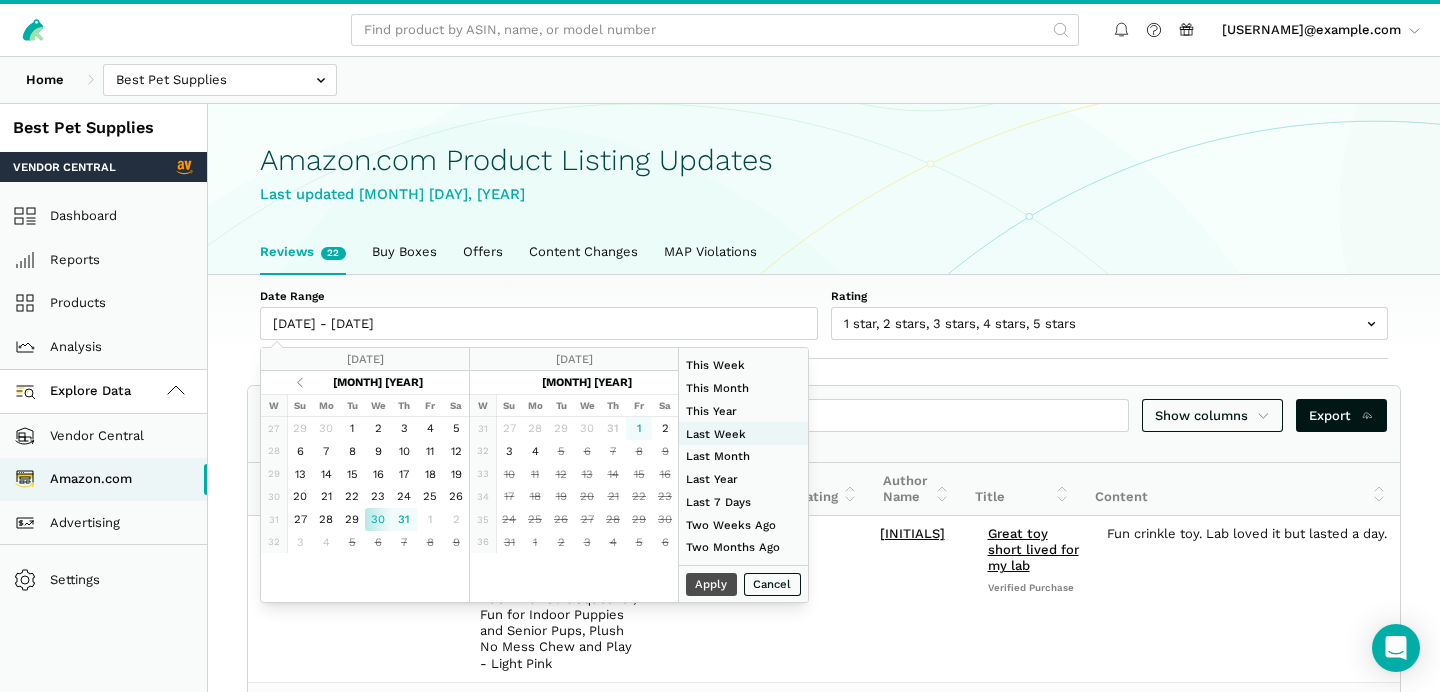 type on "[DATE]" 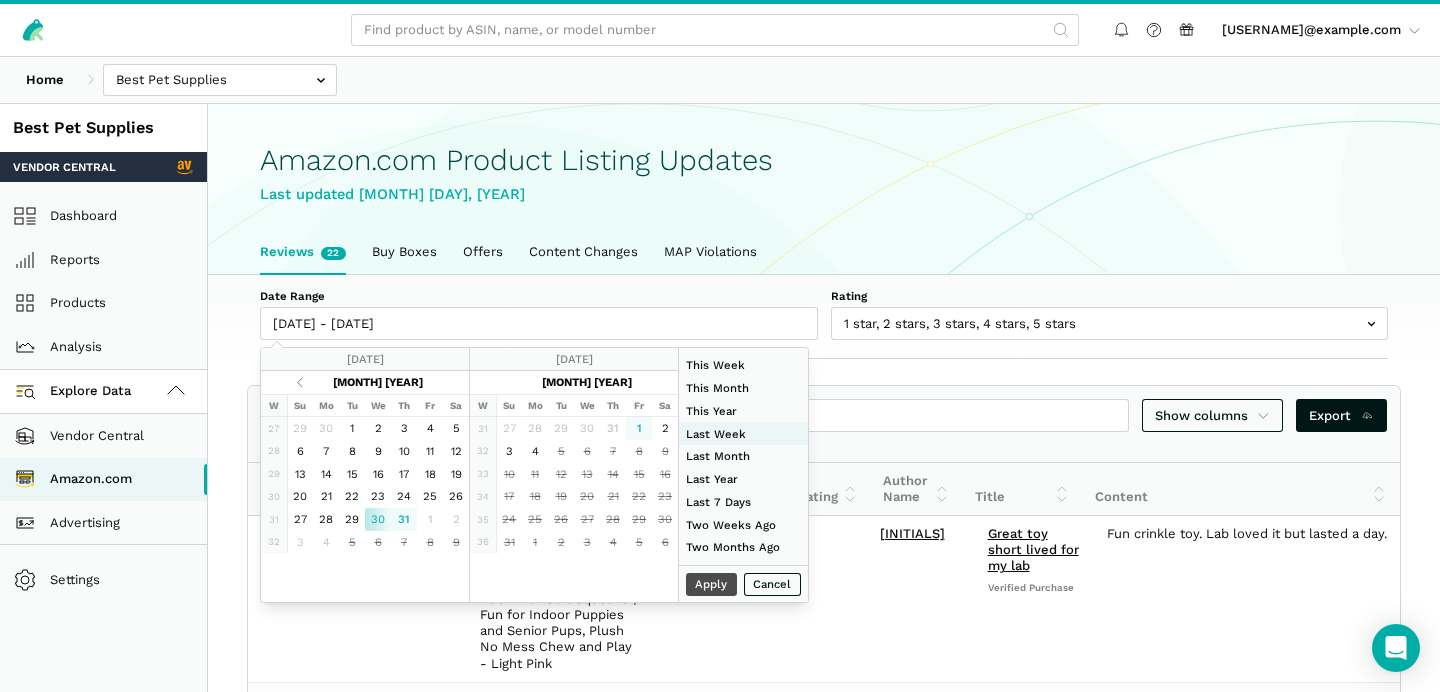type on "[DATE]" 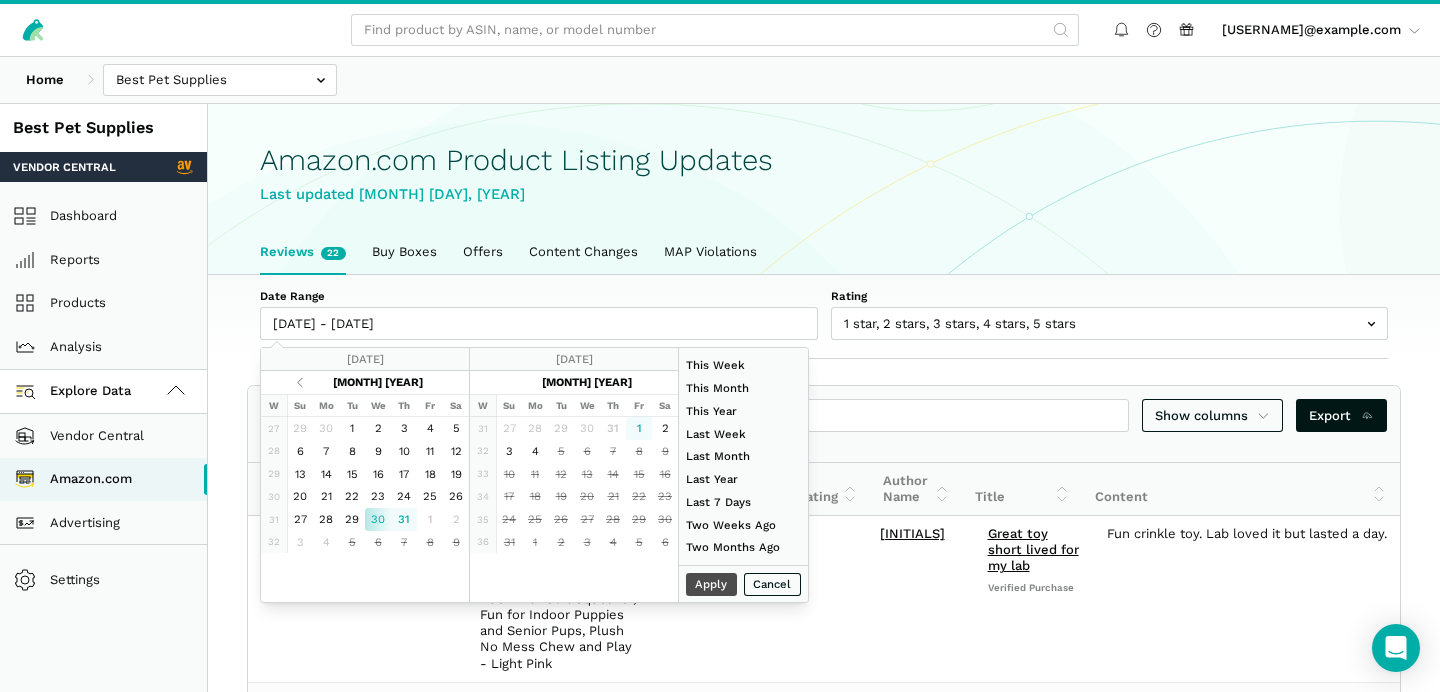 type on "[DATE]" 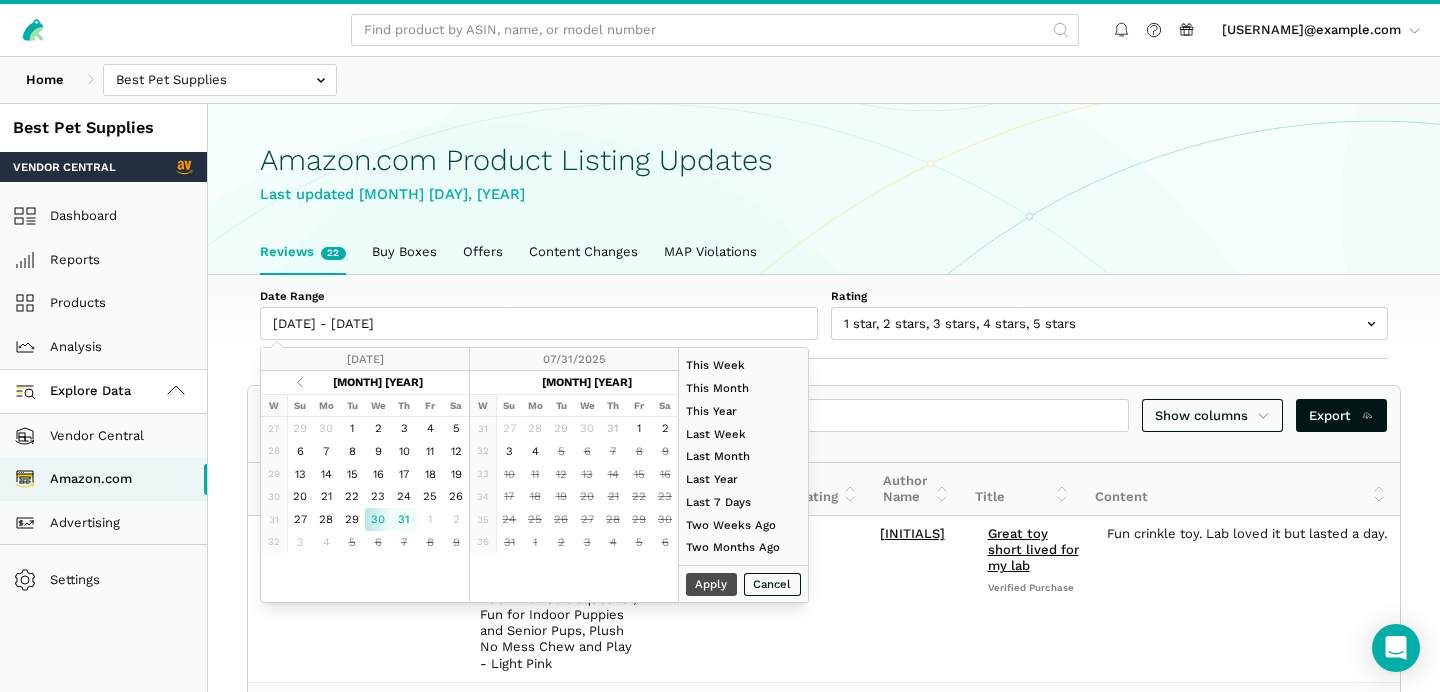 type on "07/25/2025" 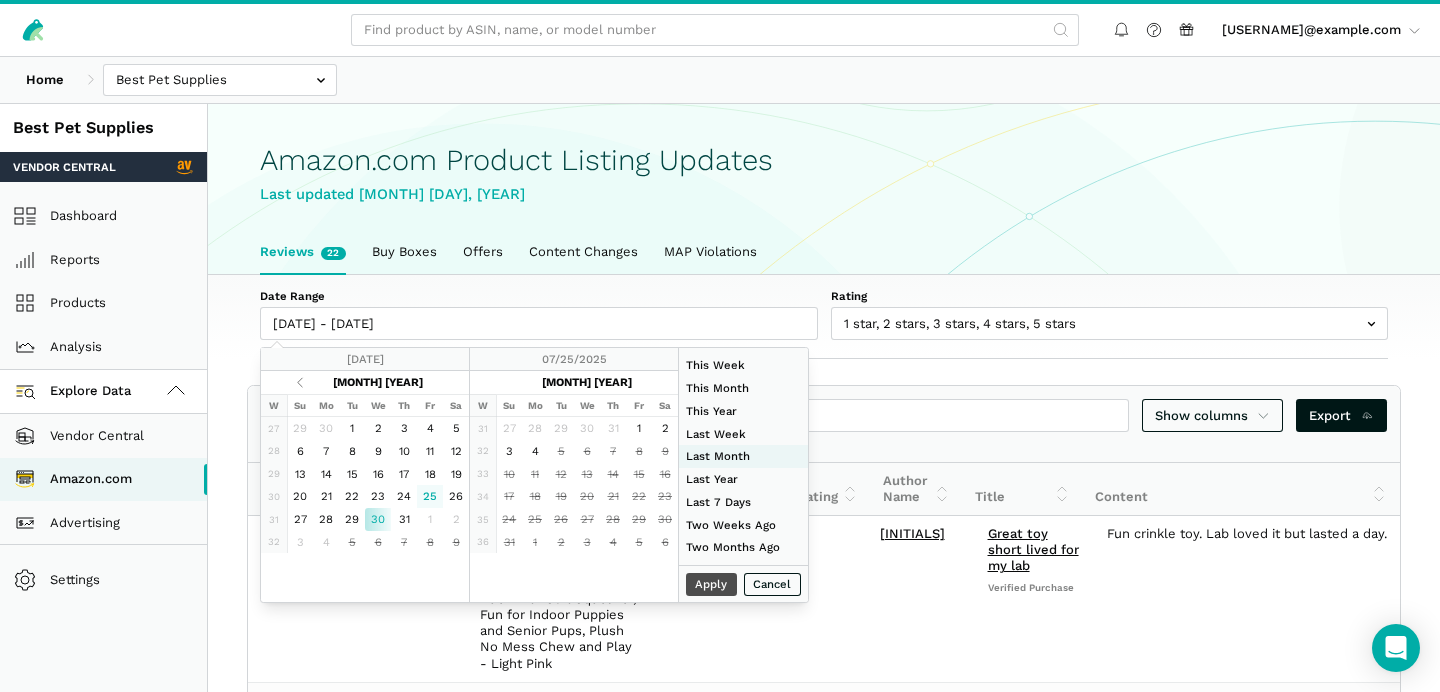 type on "[DATE]" 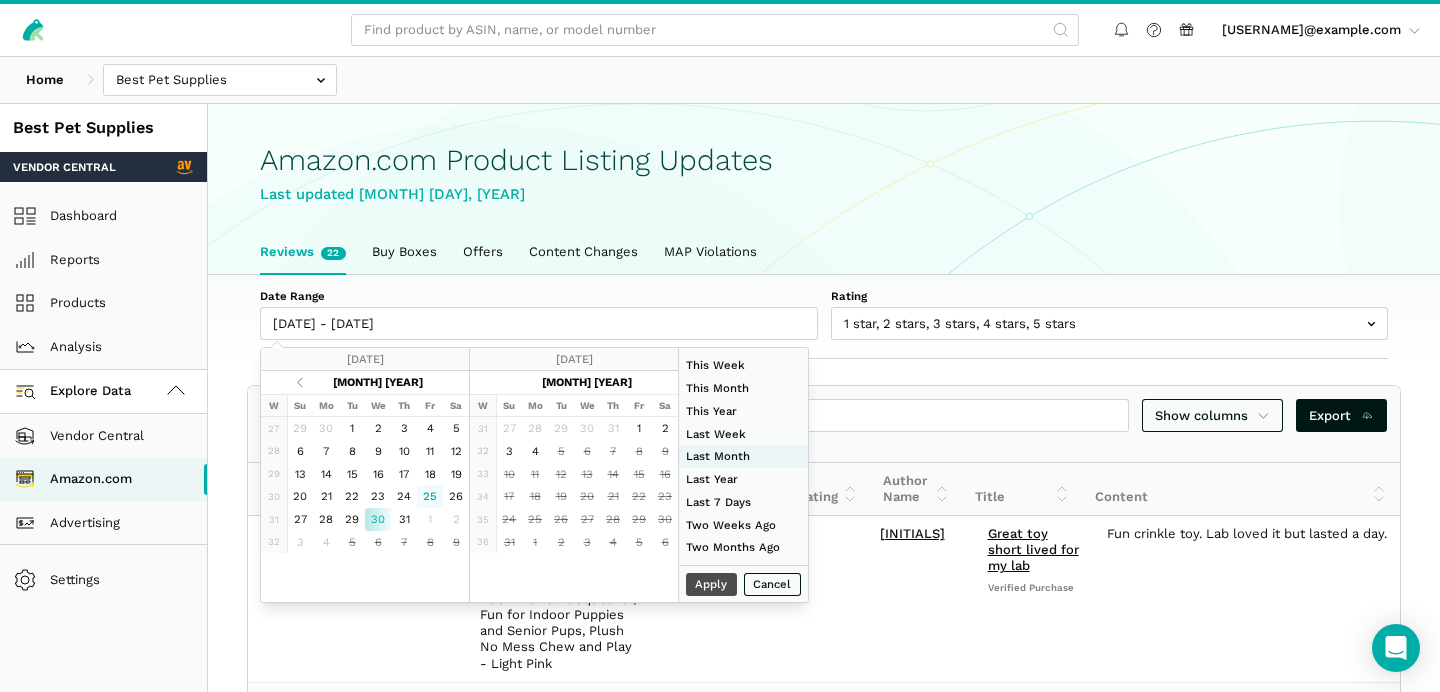 type on "07/01/2025" 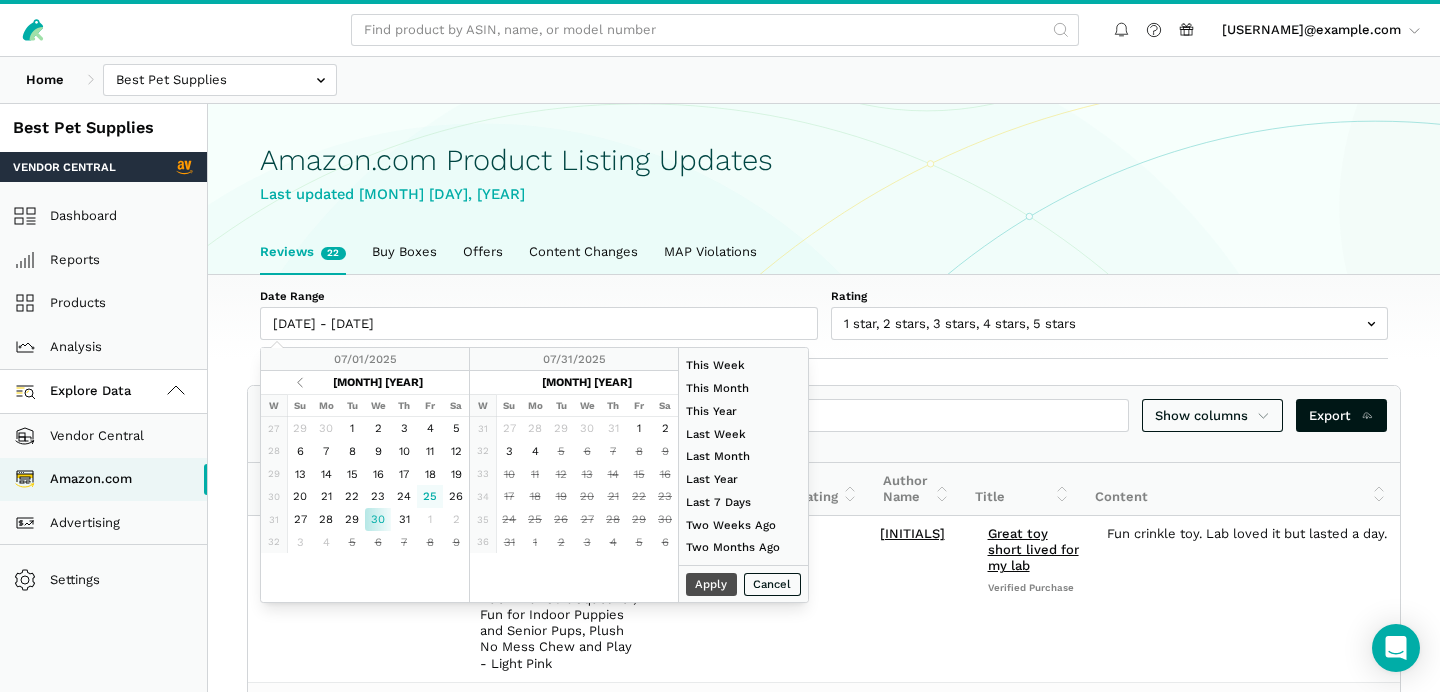 type on "[DATE]" 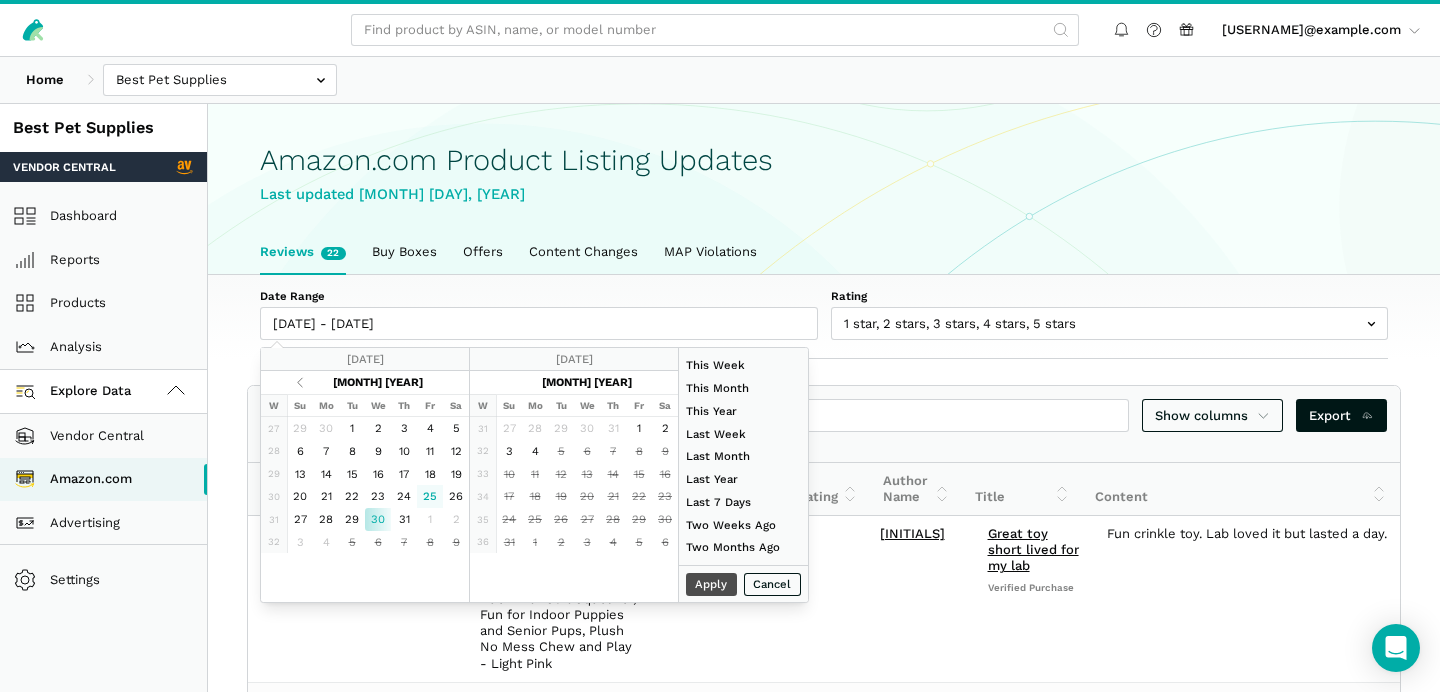 type on "[DATE]" 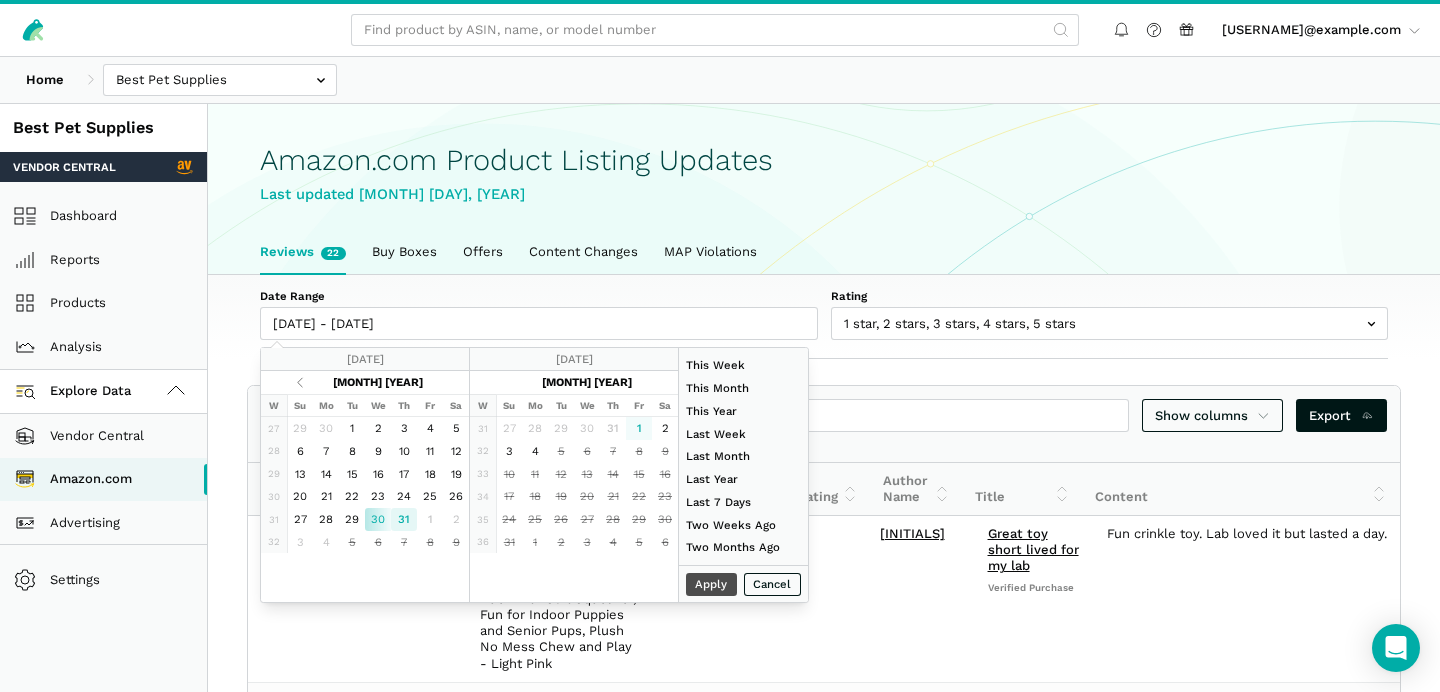 type on "07/31/2025" 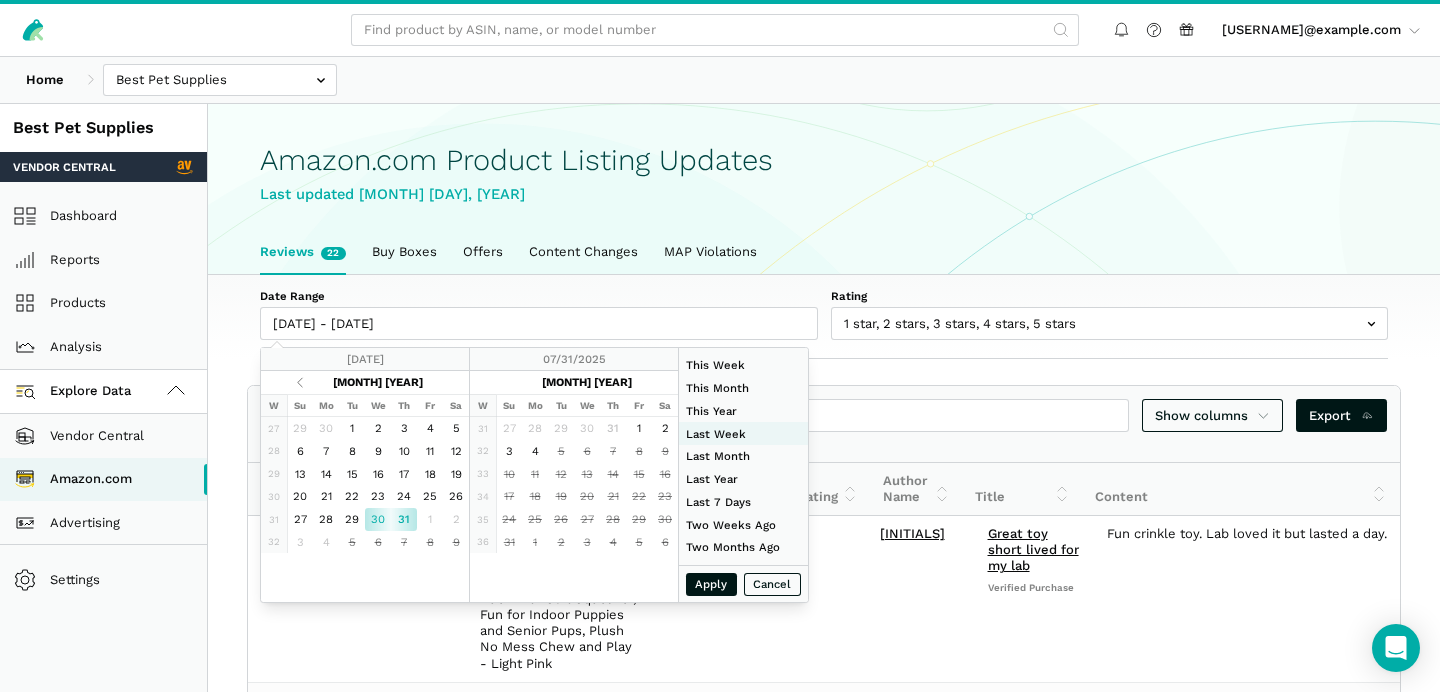 type on "[DATE]" 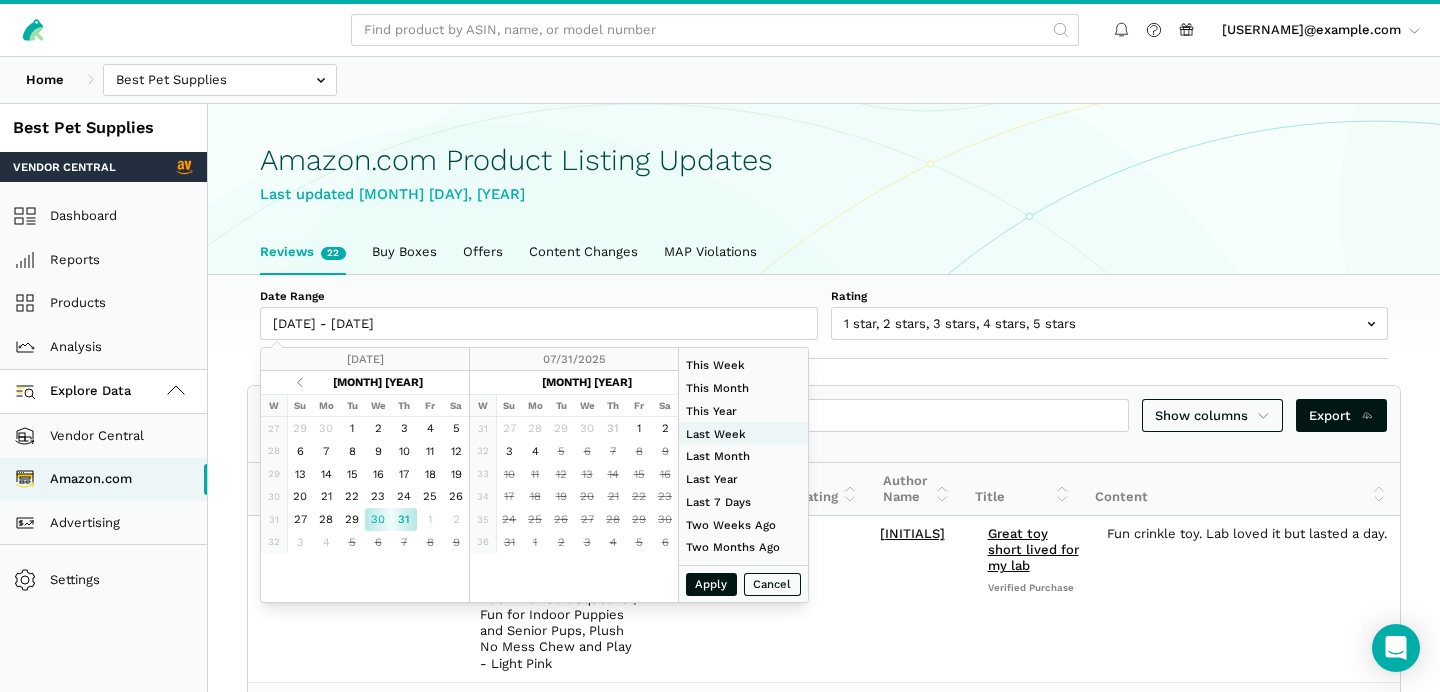 type on "[DATE]" 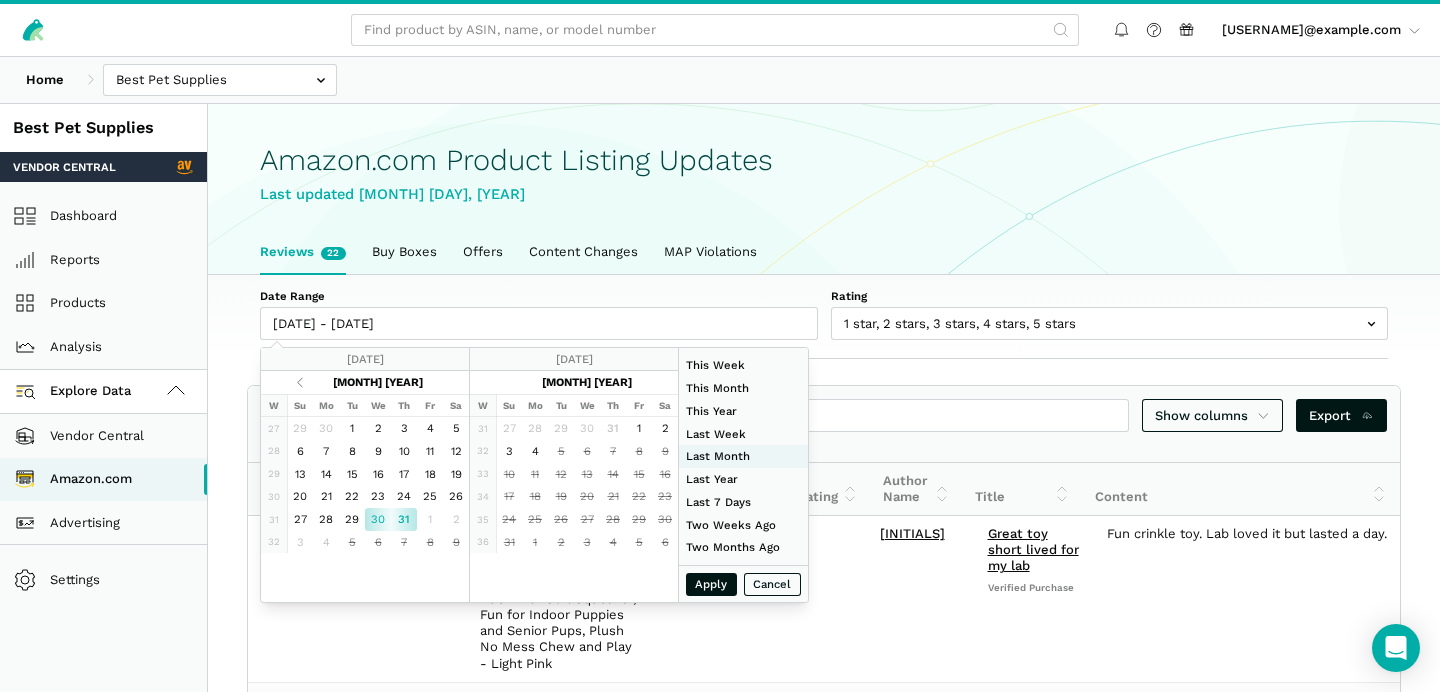 type on "07/01/2025" 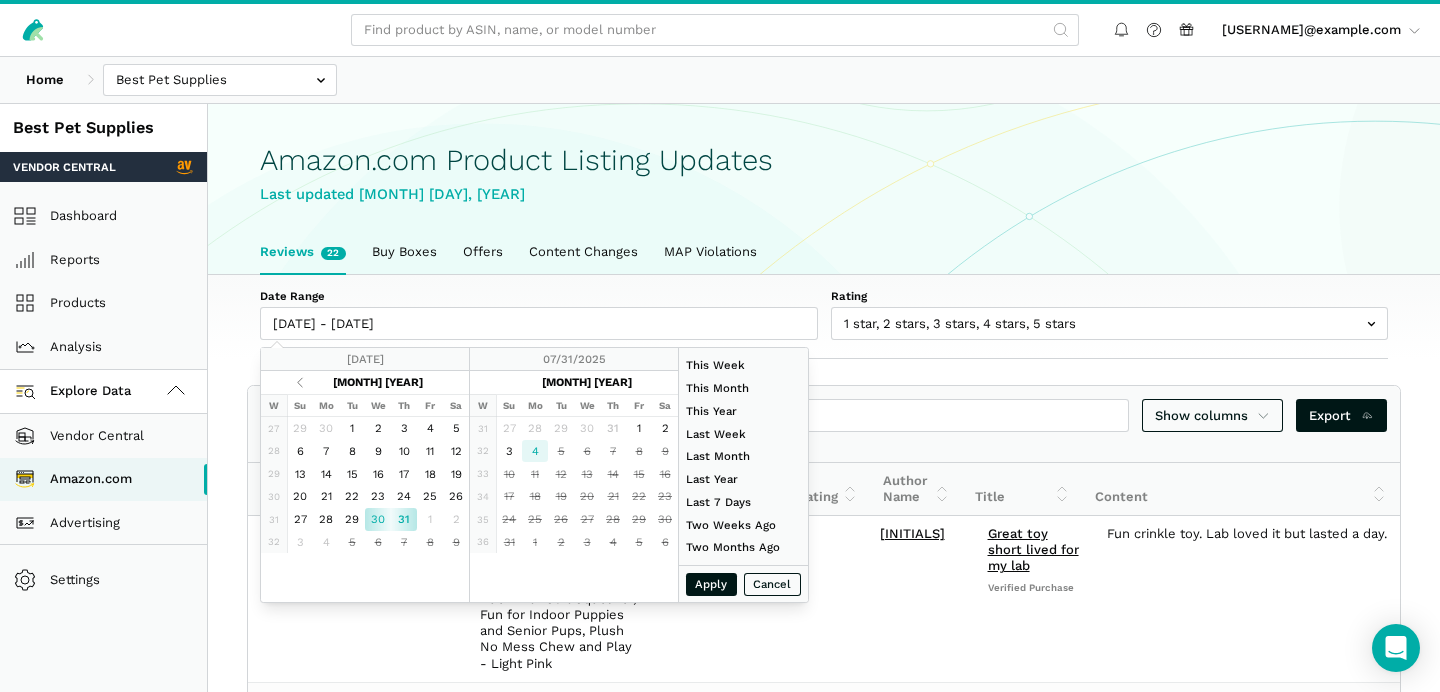type on "[DATE]" 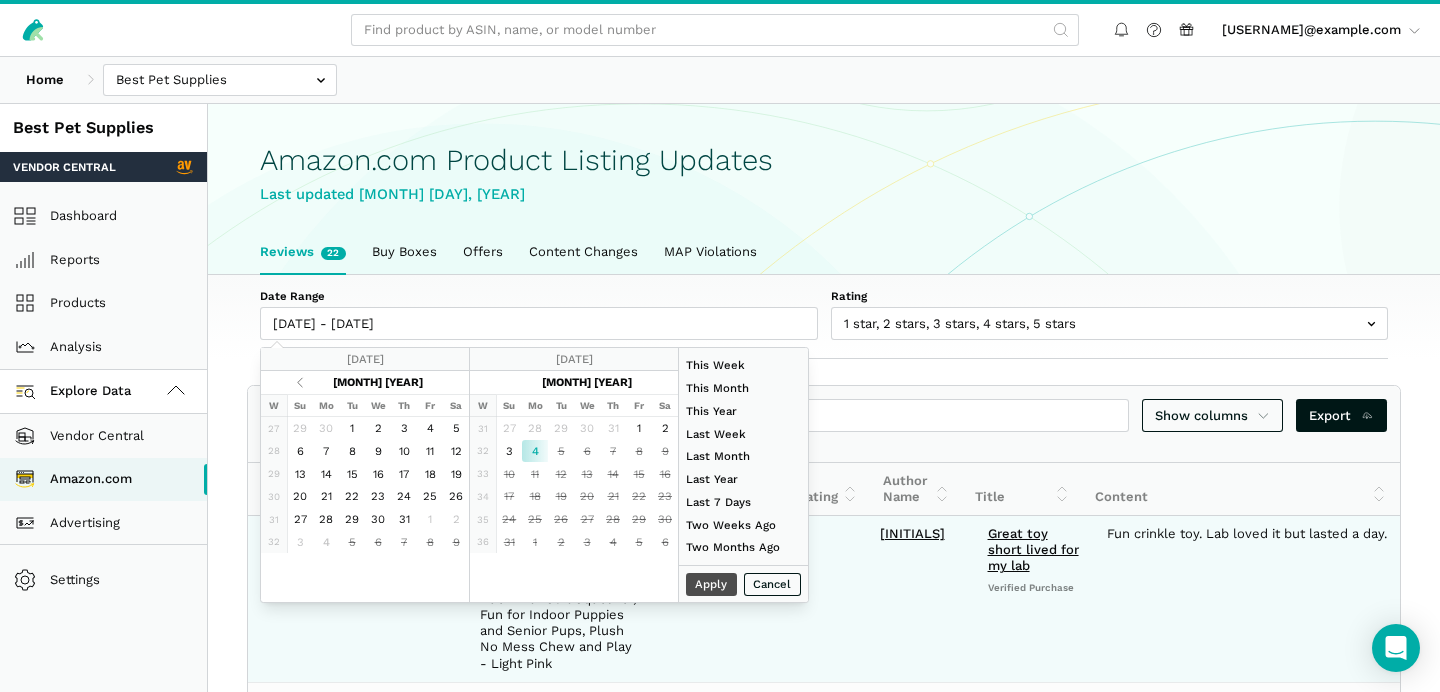 type on "[DATE]" 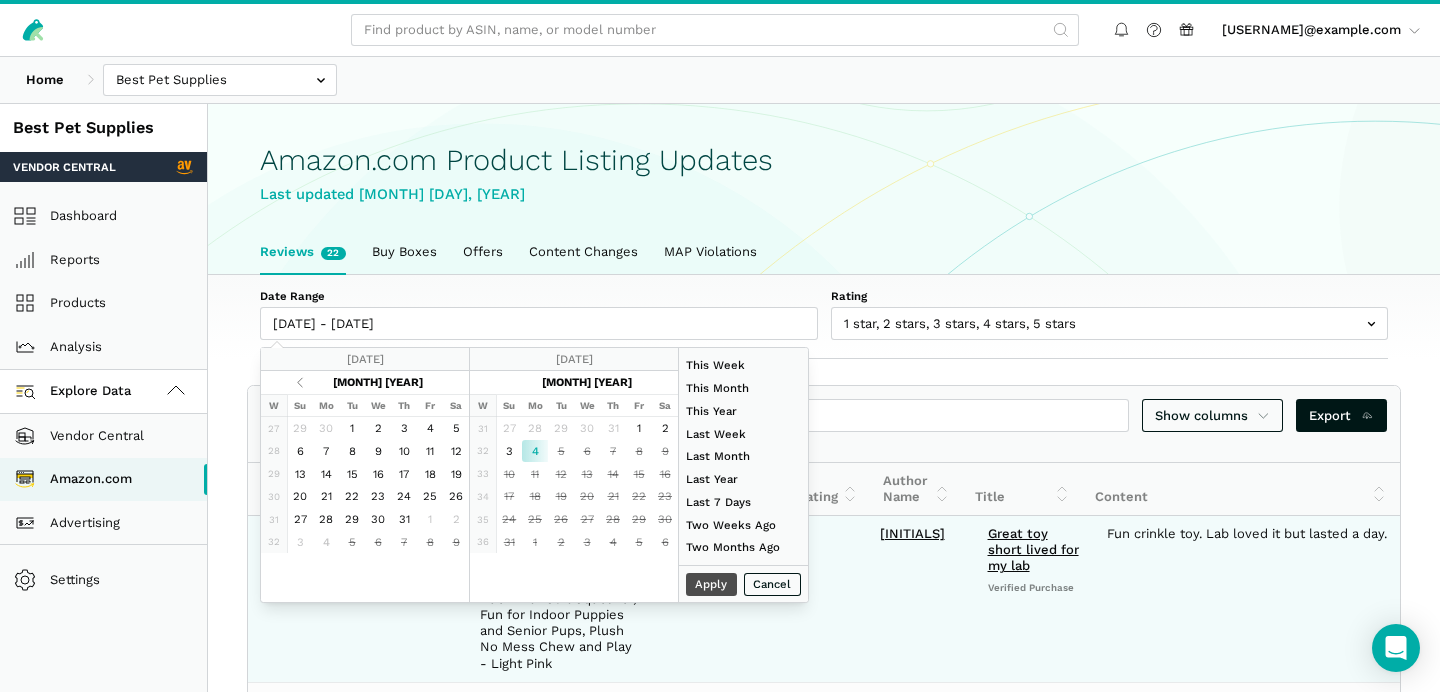 type on "06/30/2025" 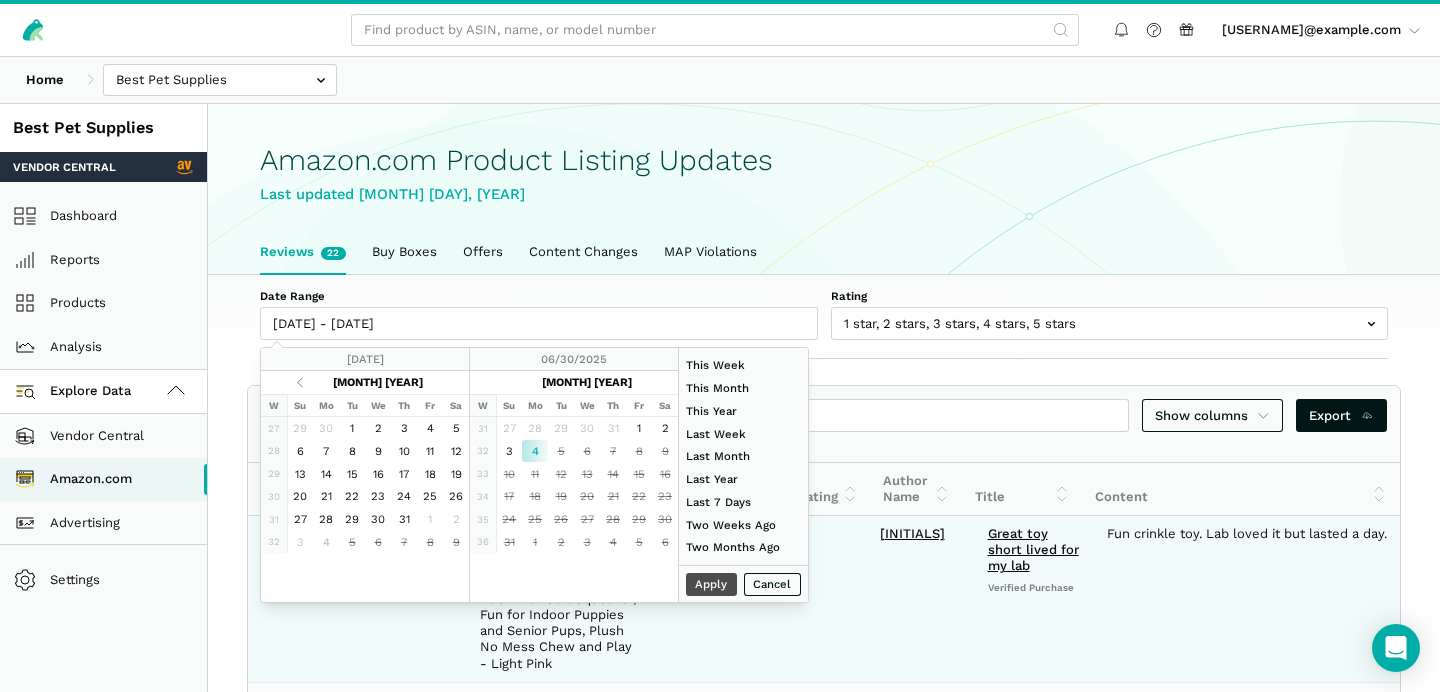 type on "[DATE]" 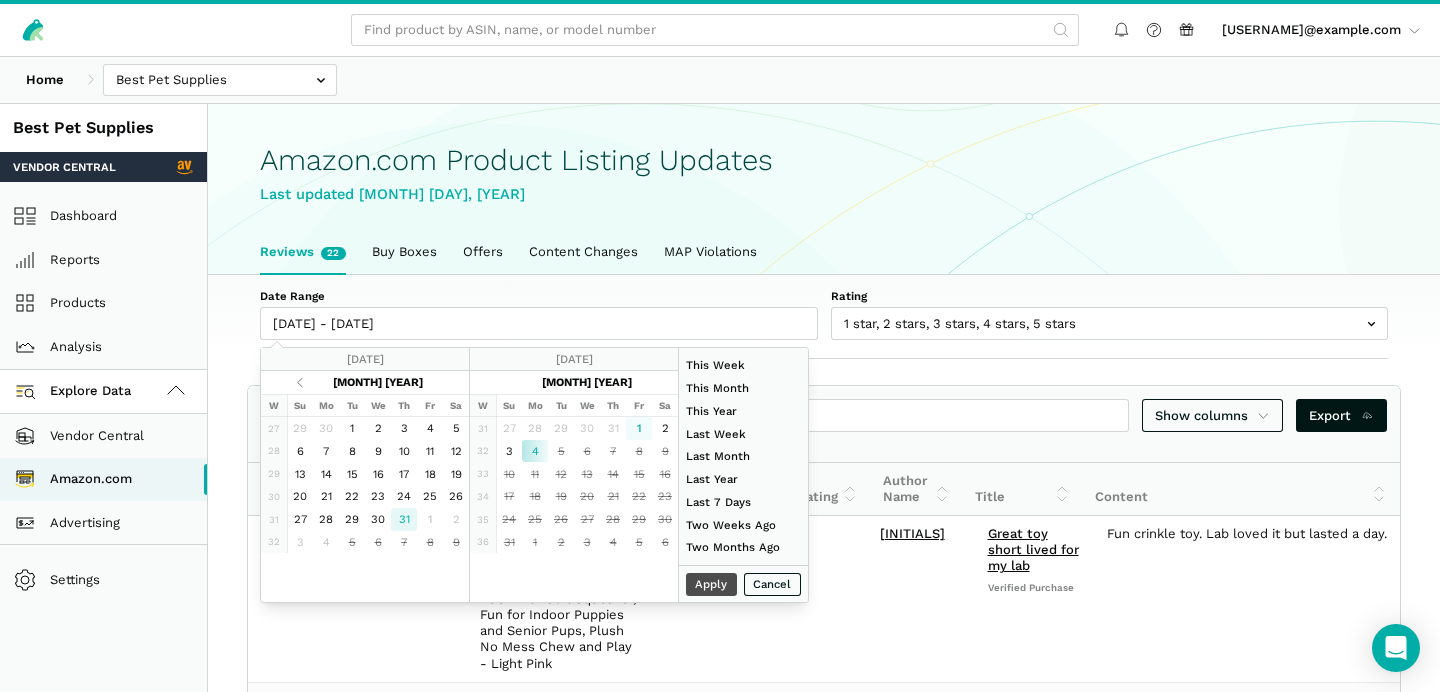 type on "07/31/2025" 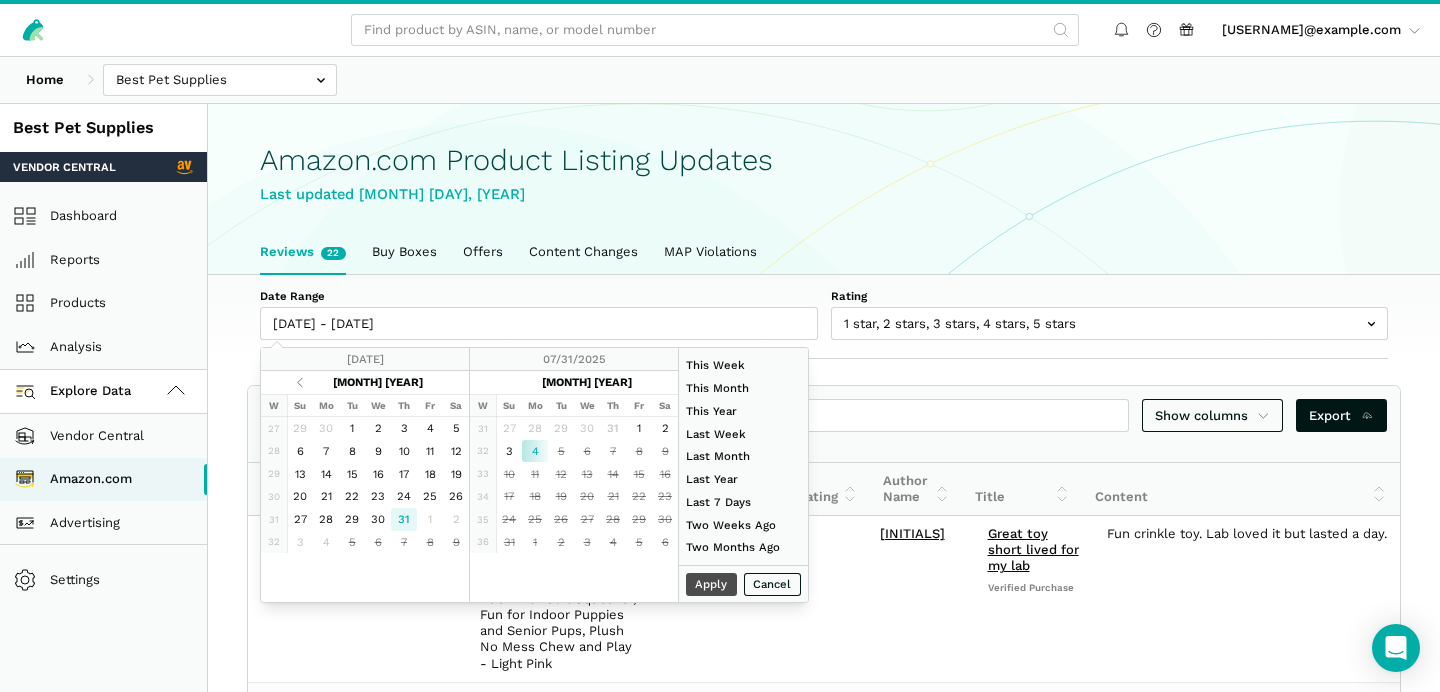 type on "07/31/2025" 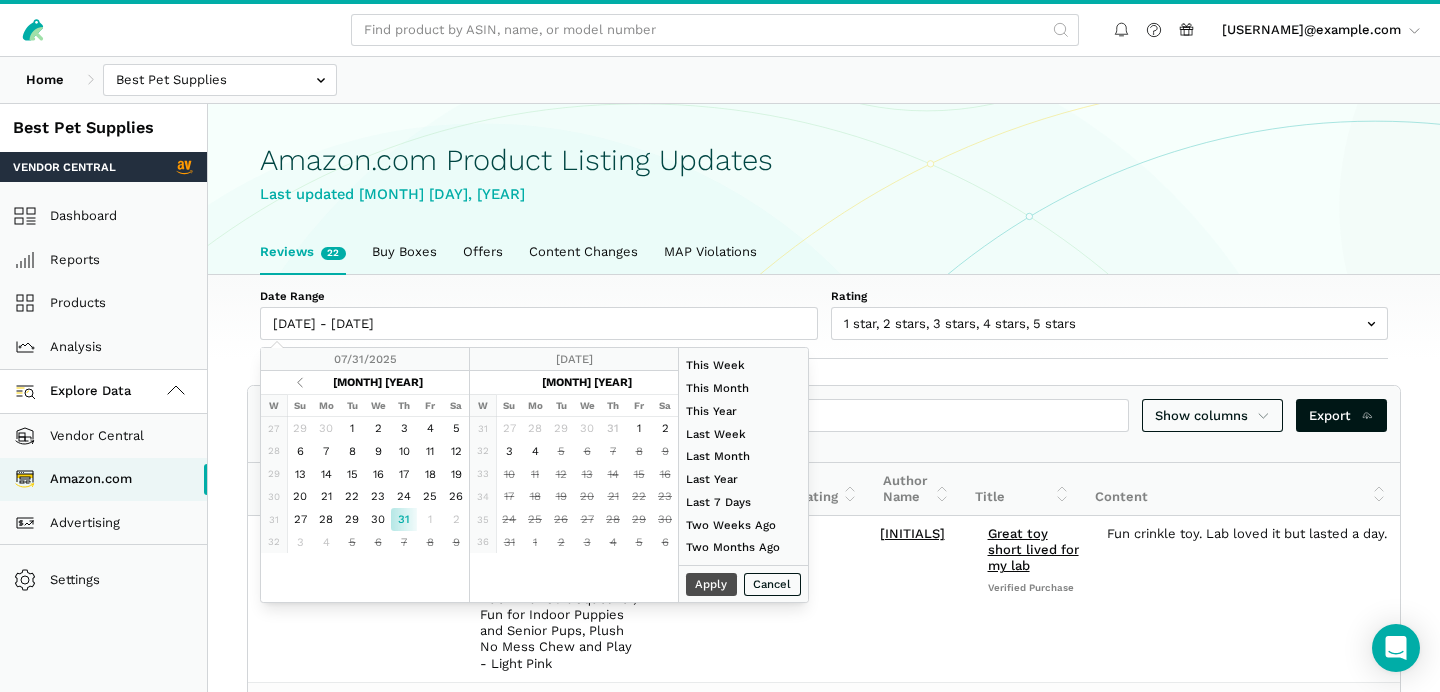 type on "[DATE]" 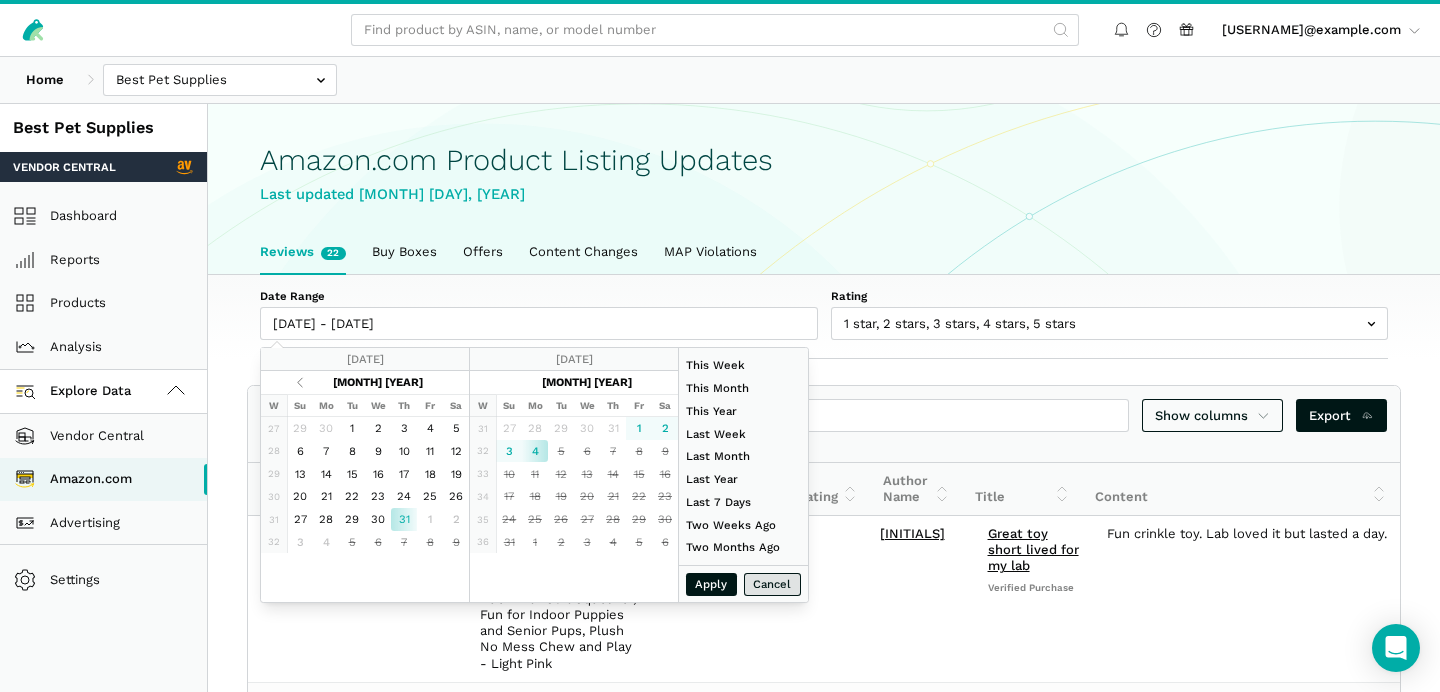 type on "07/31/2025" 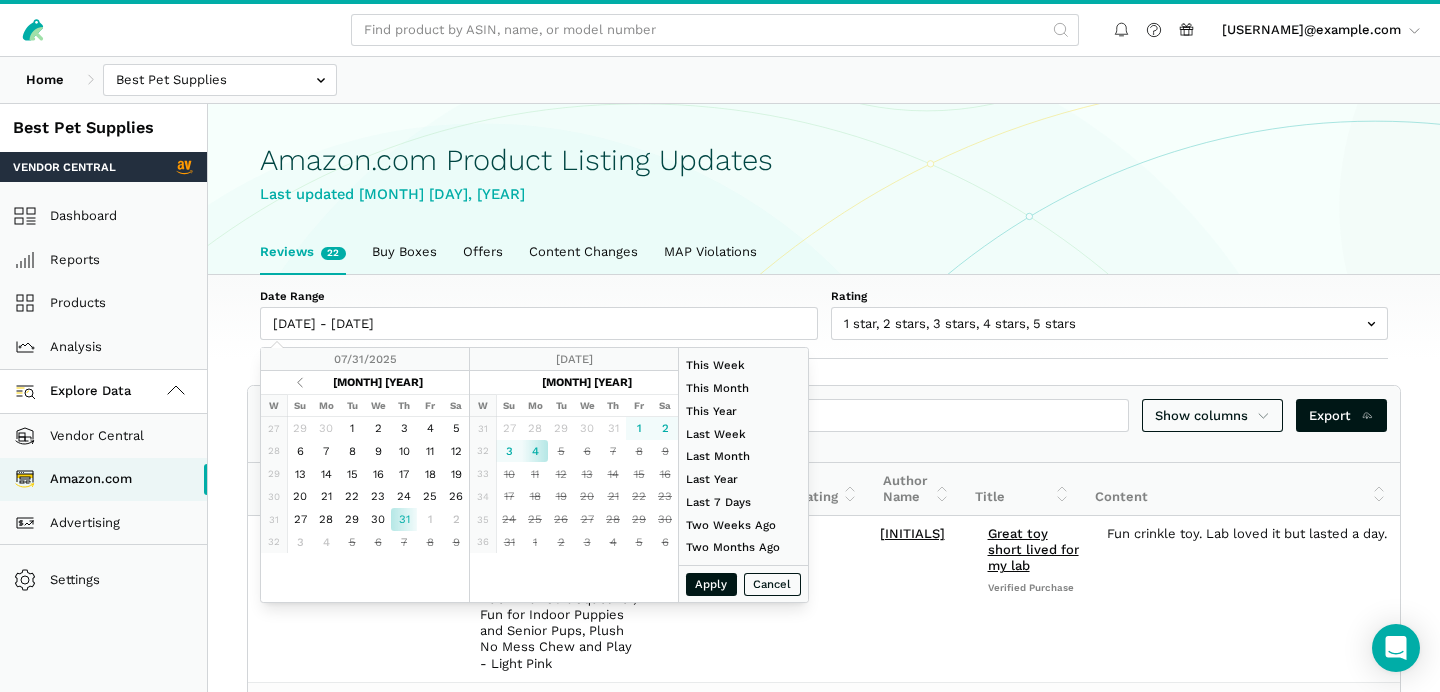 click on "Apply   Cancel" at bounding box center (743, 583) 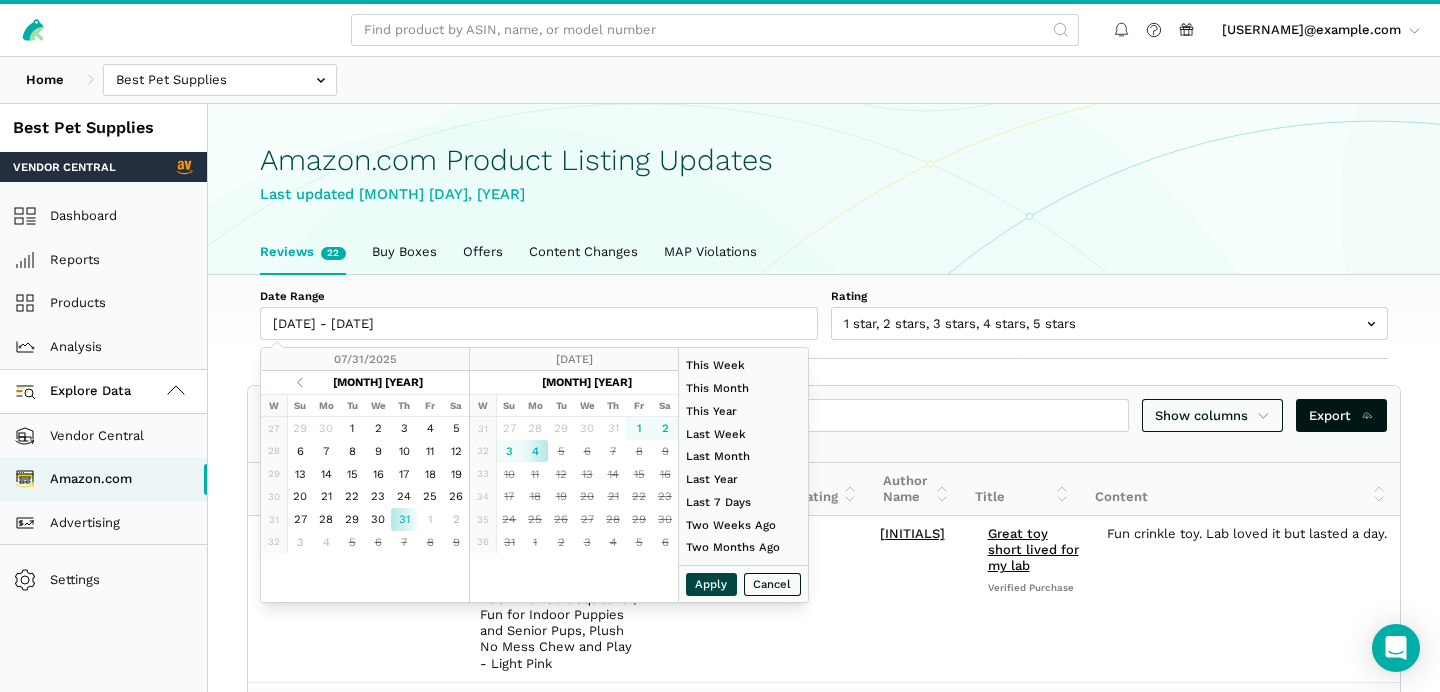 click on "Apply" at bounding box center (712, 584) 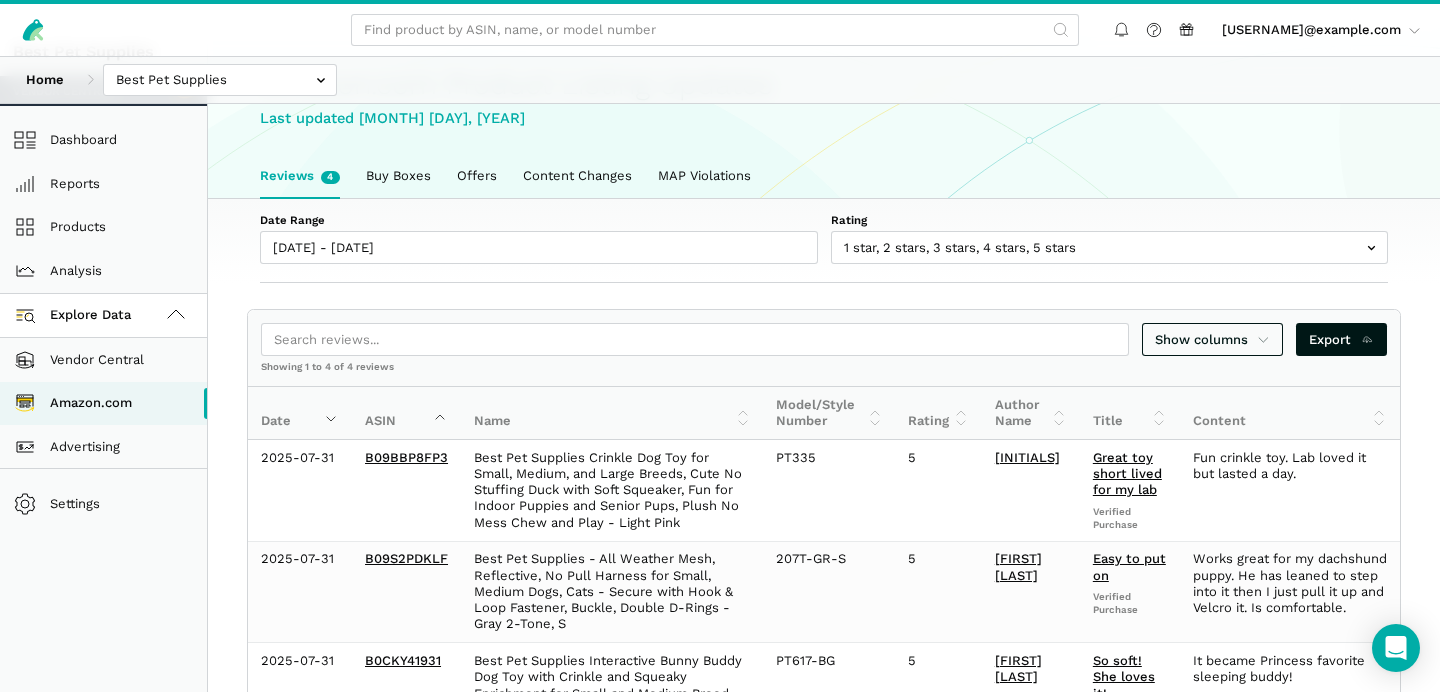 scroll, scrollTop: 0, scrollLeft: 0, axis: both 